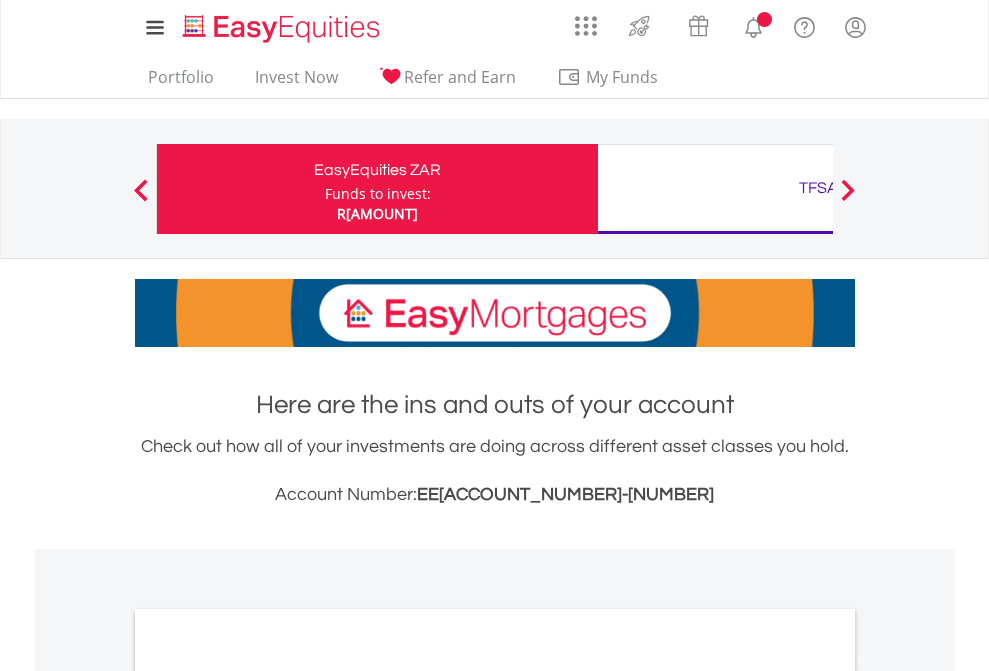 scroll, scrollTop: 0, scrollLeft: 0, axis: both 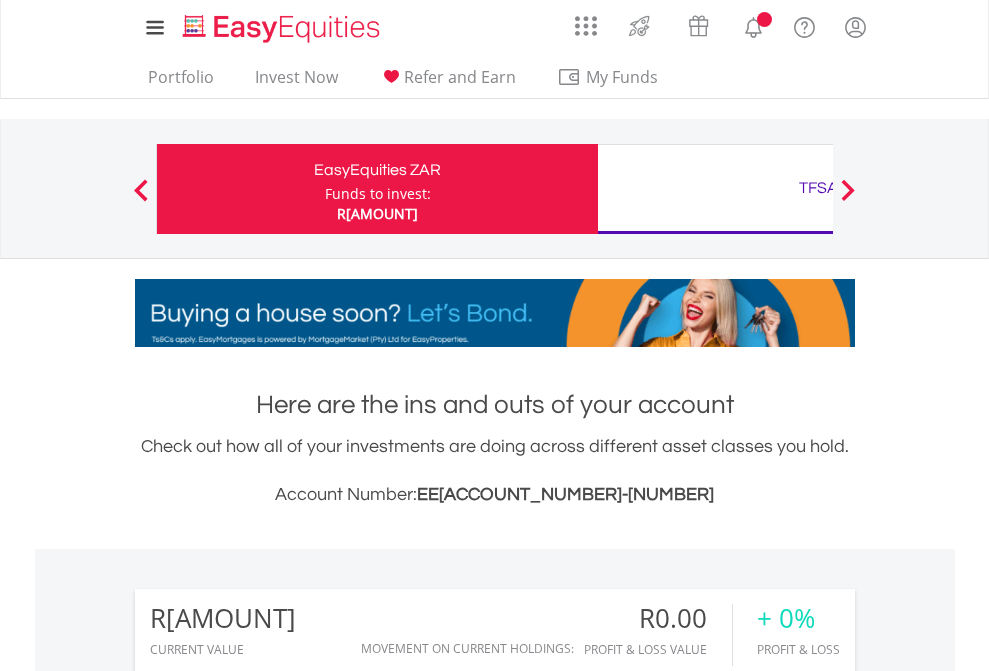 click on "Funds to invest:" at bounding box center [378, 194] 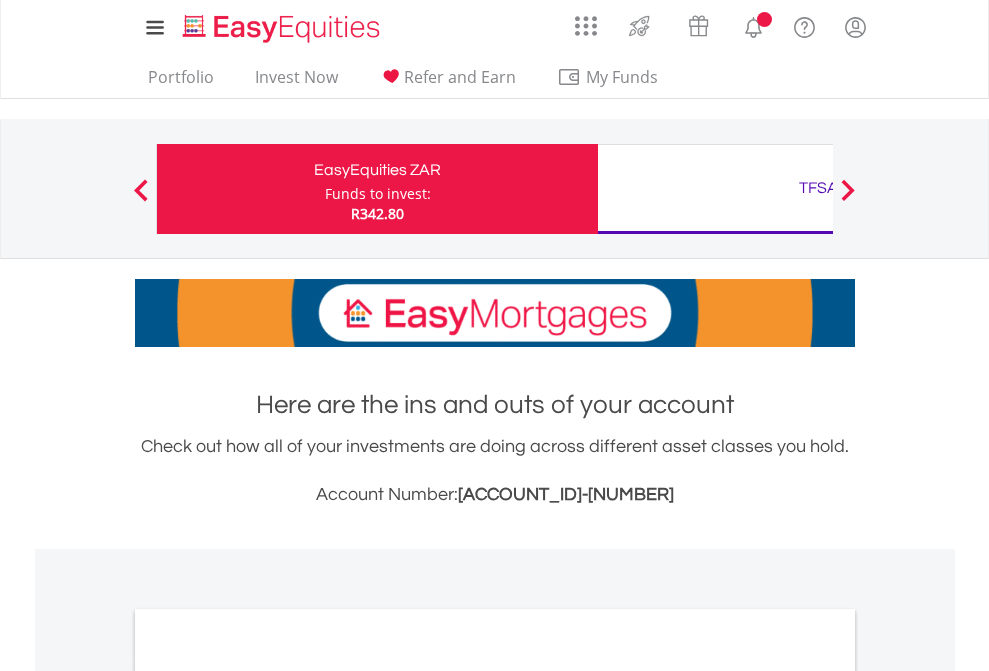 scroll, scrollTop: 0, scrollLeft: 0, axis: both 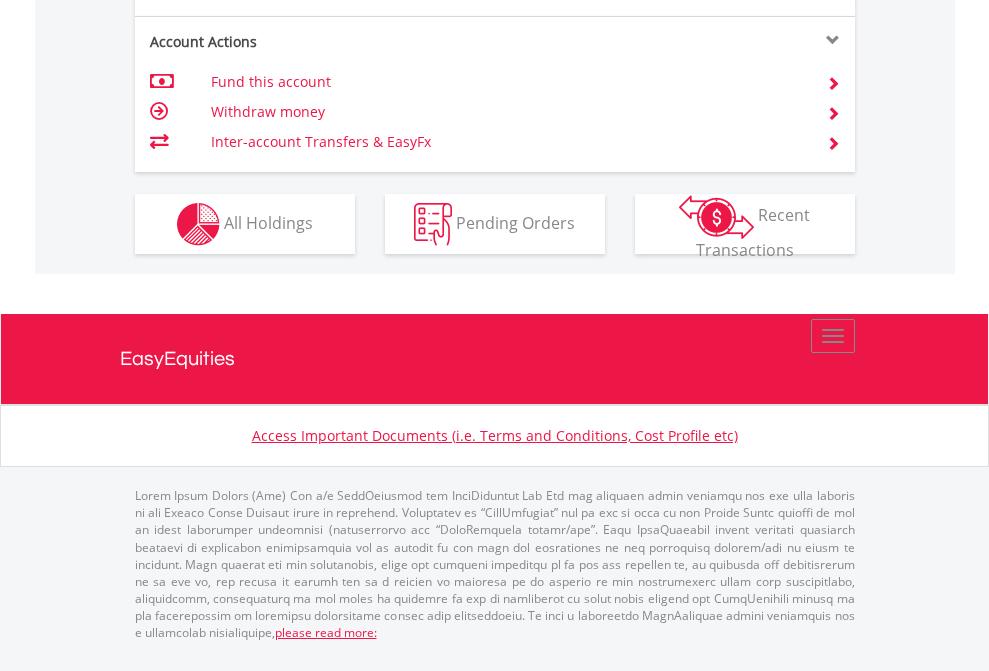 click on "Investment types" at bounding box center [706, -337] 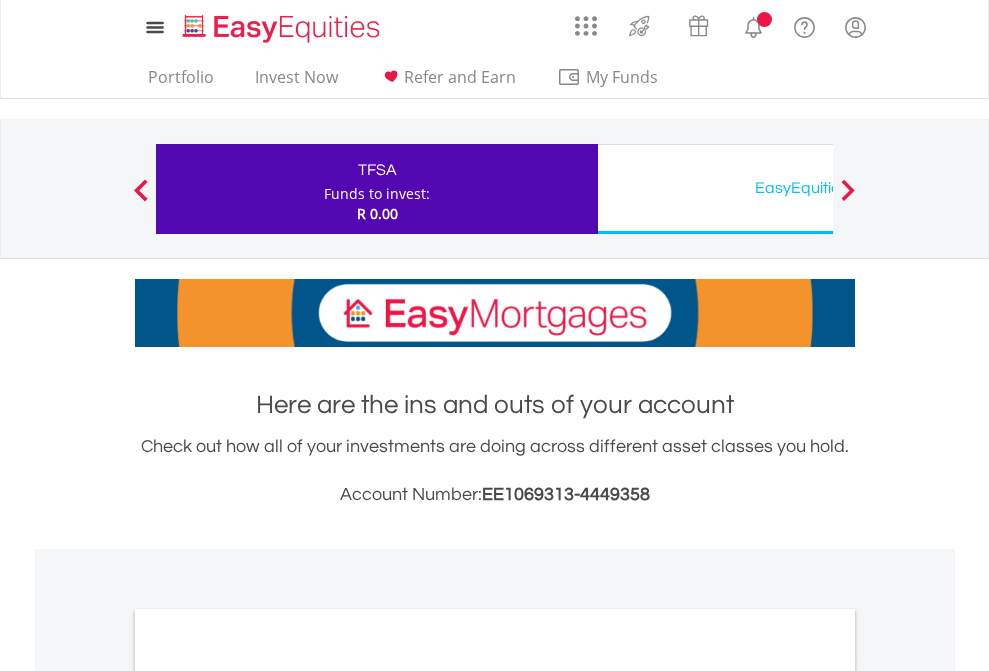 scroll, scrollTop: 0, scrollLeft: 0, axis: both 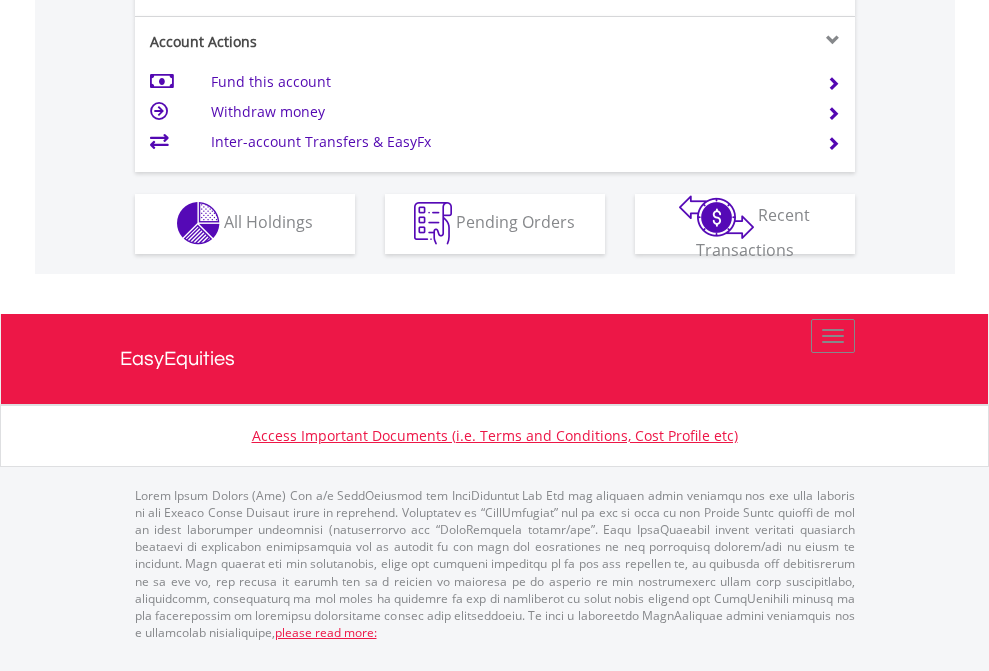 click on "Investment types" at bounding box center [706, -353] 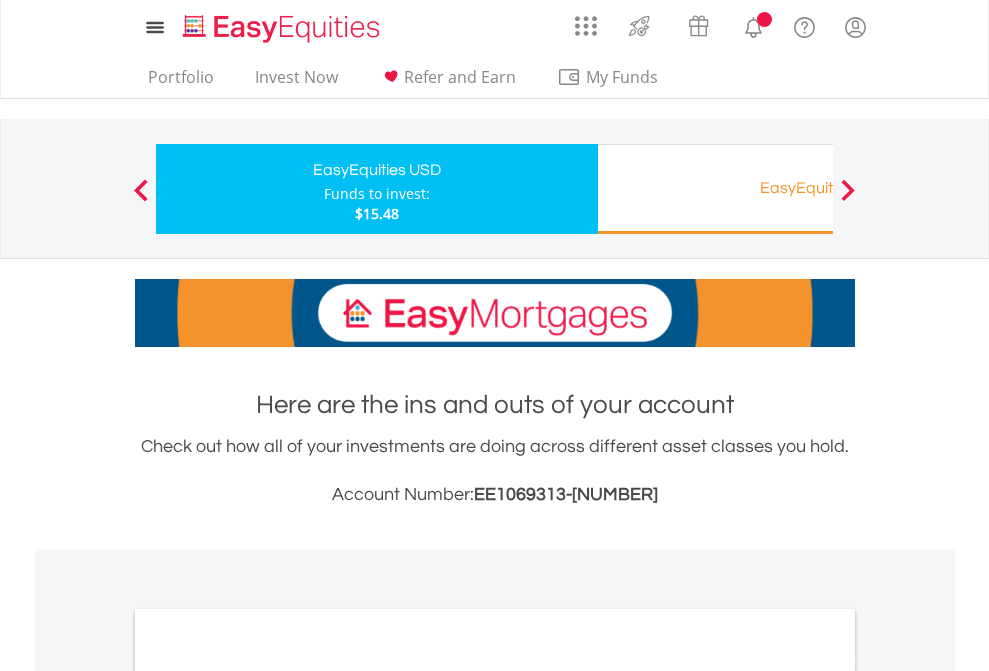 scroll, scrollTop: 0, scrollLeft: 0, axis: both 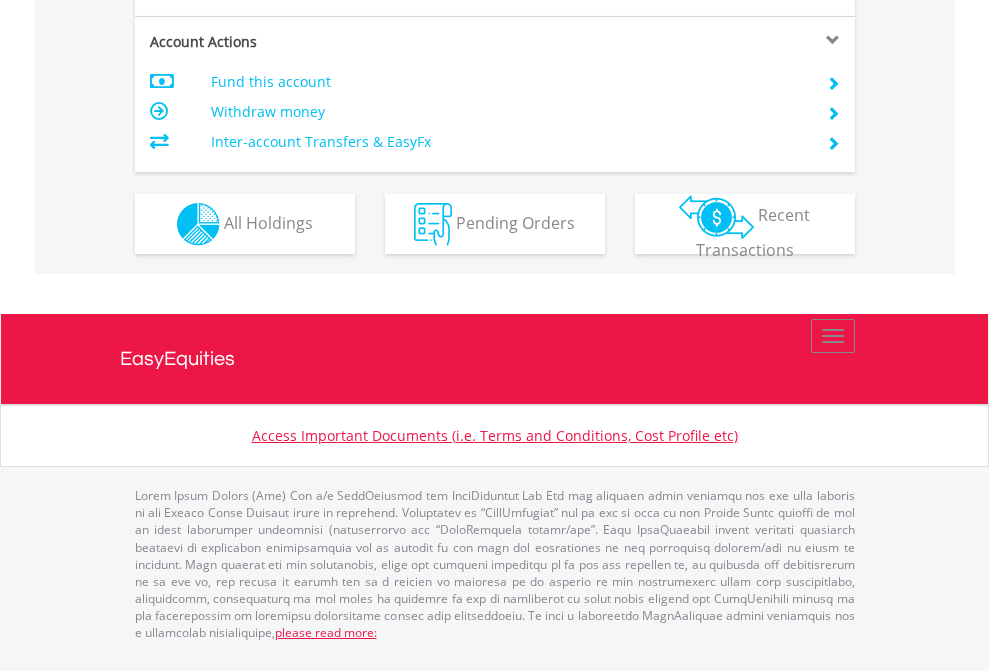 click on "Investment types" at bounding box center (706, -337) 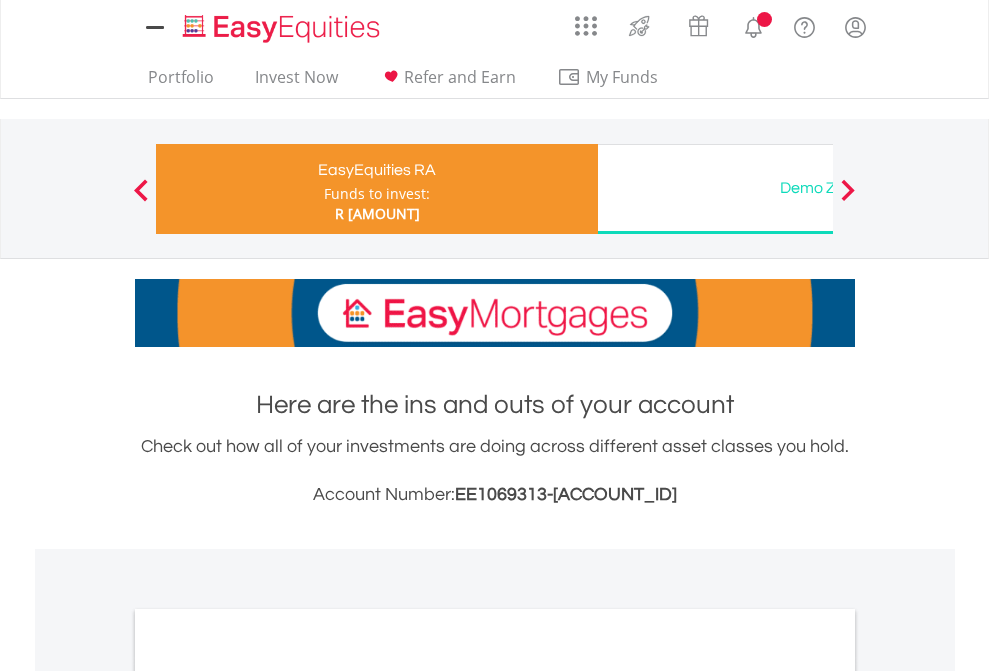 scroll, scrollTop: 0, scrollLeft: 0, axis: both 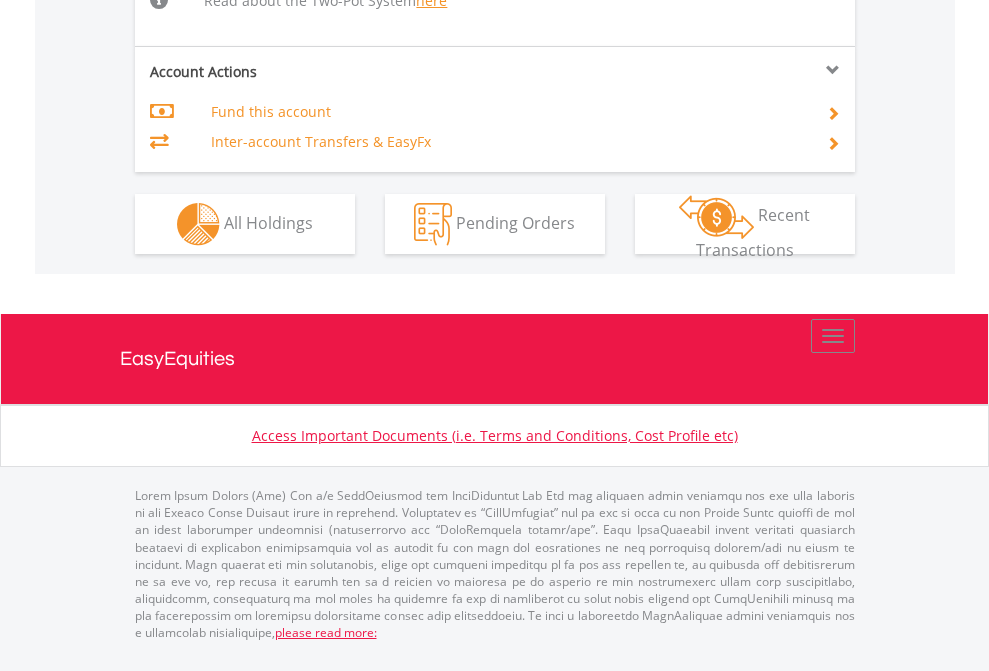 click on "Investment types" at bounding box center [706, -518] 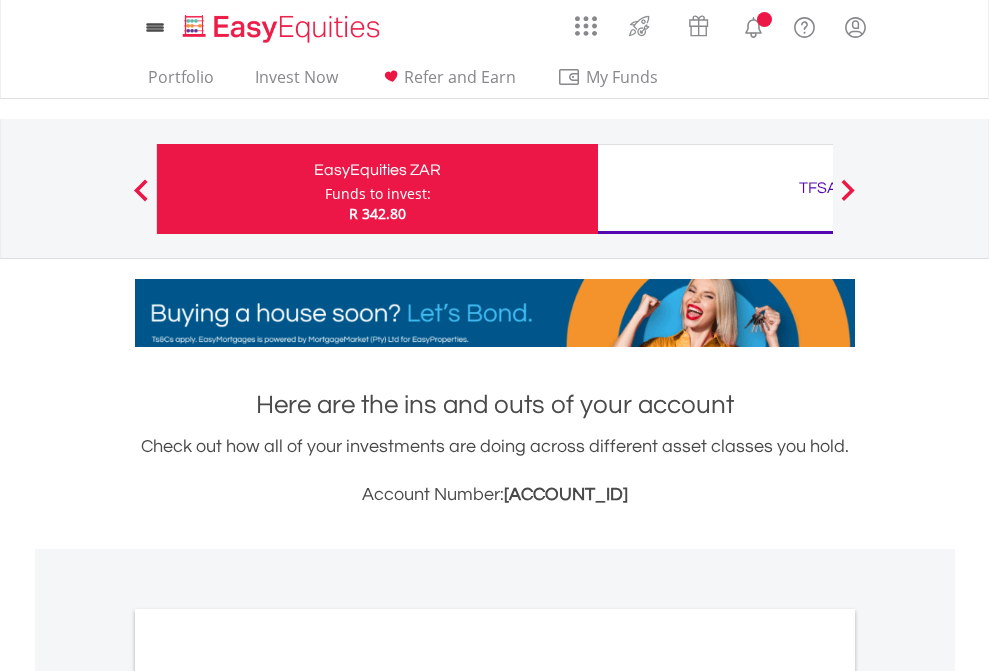 click on "All Holdings" at bounding box center [268, 1096] 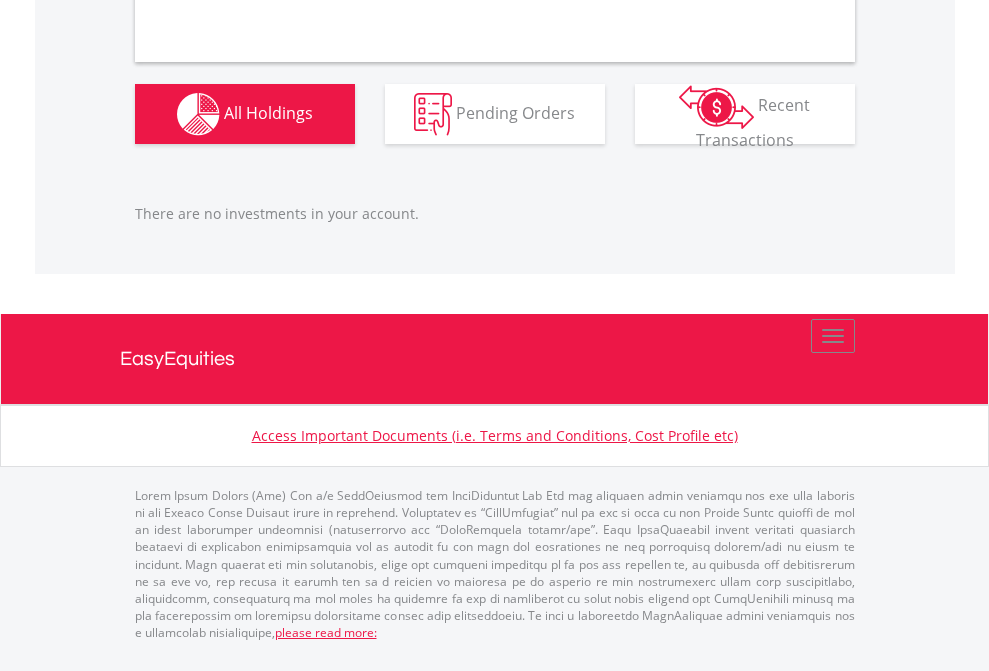 scroll, scrollTop: 2027, scrollLeft: 0, axis: vertical 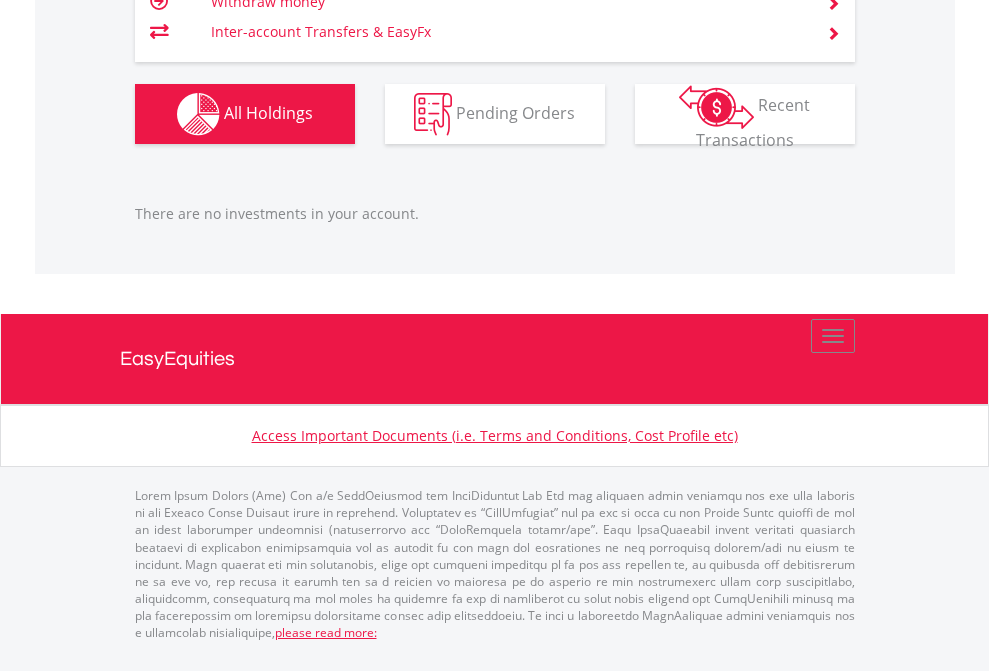 click on "TFSA" at bounding box center [818, -1206] 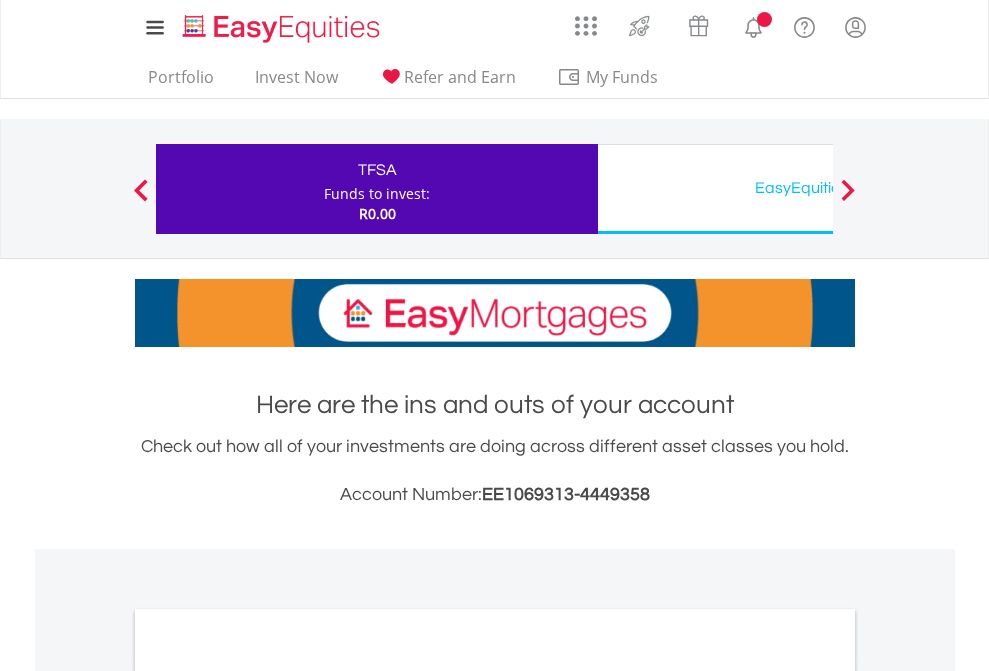 scroll, scrollTop: 0, scrollLeft: 0, axis: both 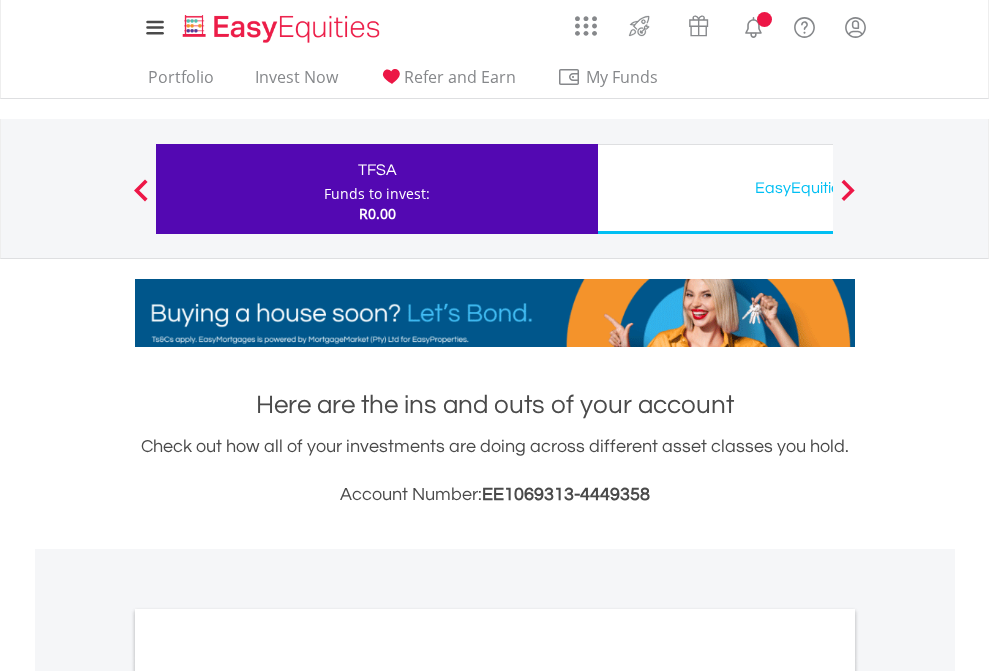 click on "All Holdings" at bounding box center (268, 1096) 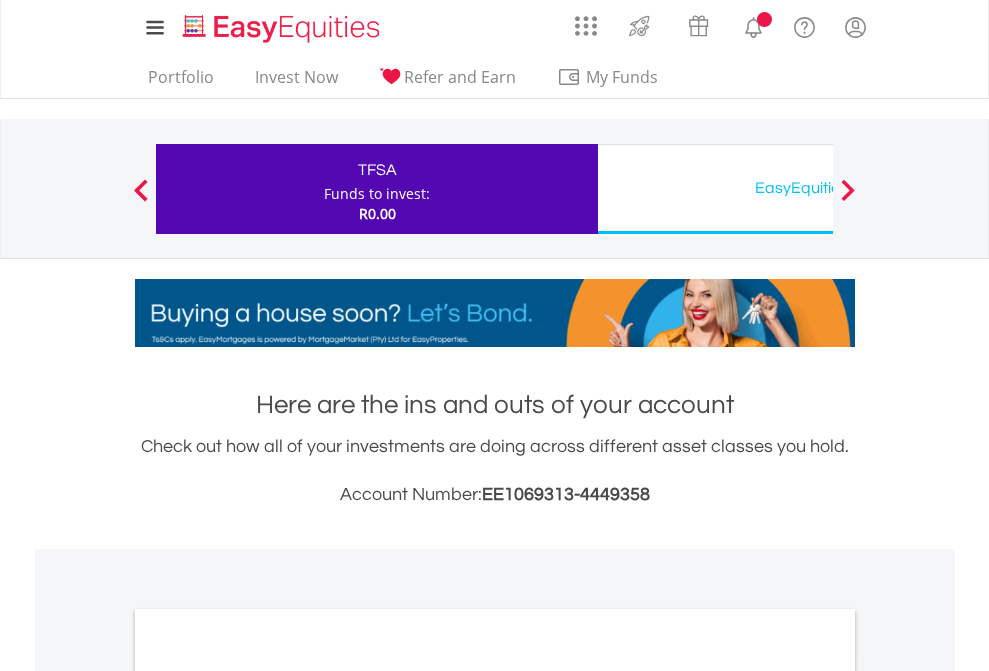 scroll, scrollTop: 1202, scrollLeft: 0, axis: vertical 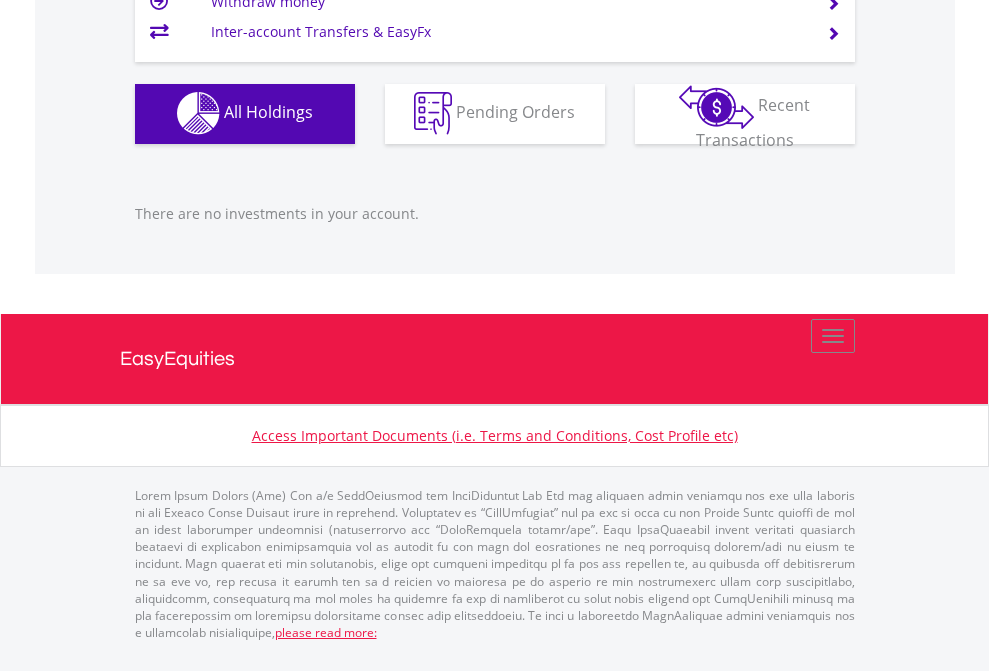 click on "EasyEquities USD" at bounding box center [818, -1142] 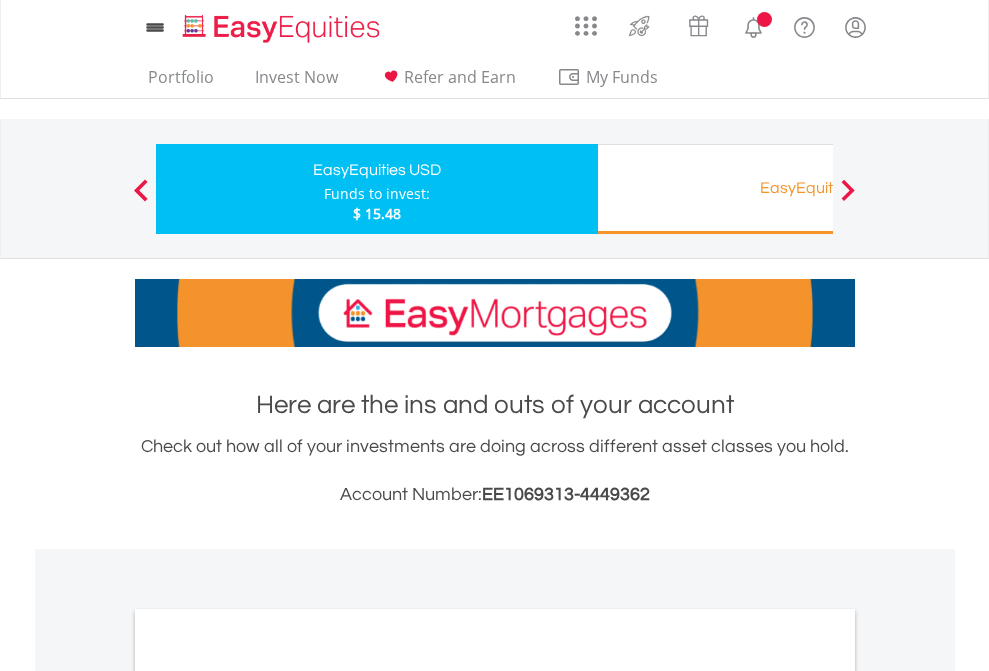 scroll, scrollTop: 0, scrollLeft: 0, axis: both 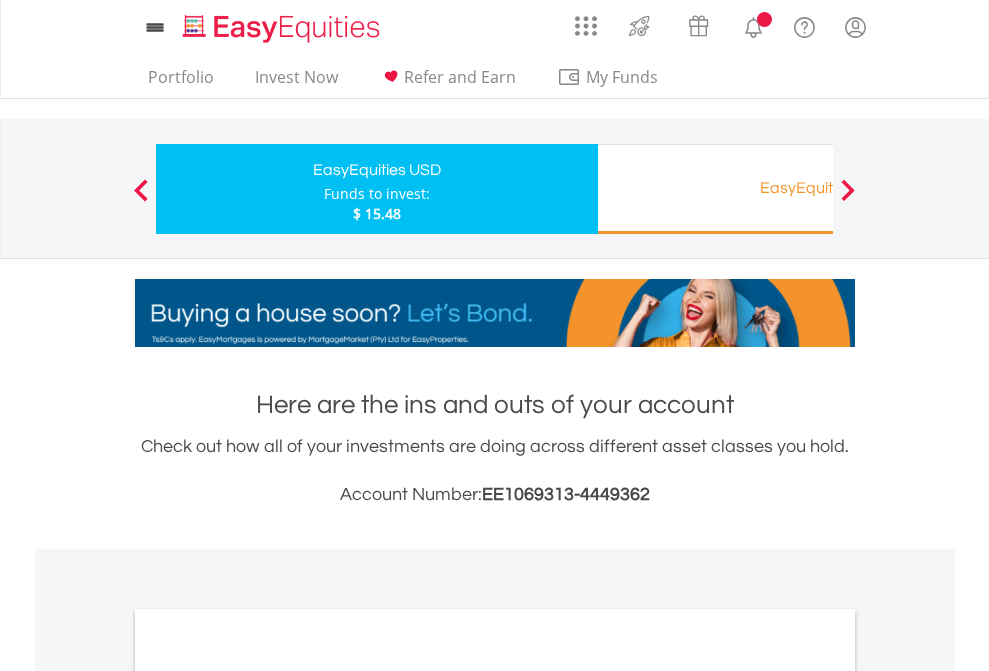 click on "All Holdings" at bounding box center [268, 1096] 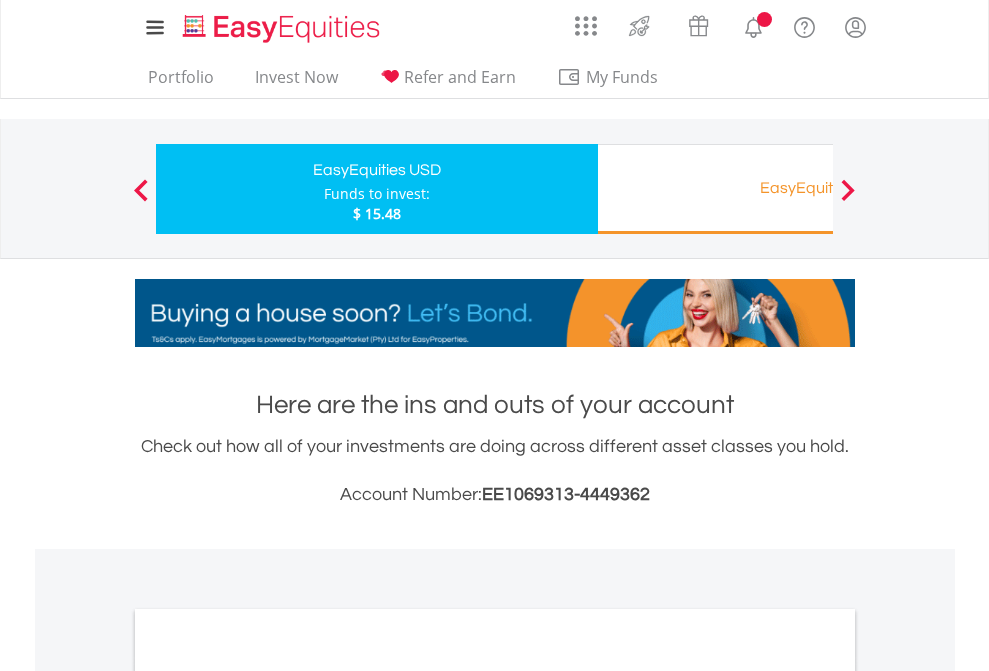 scroll, scrollTop: 1202, scrollLeft: 0, axis: vertical 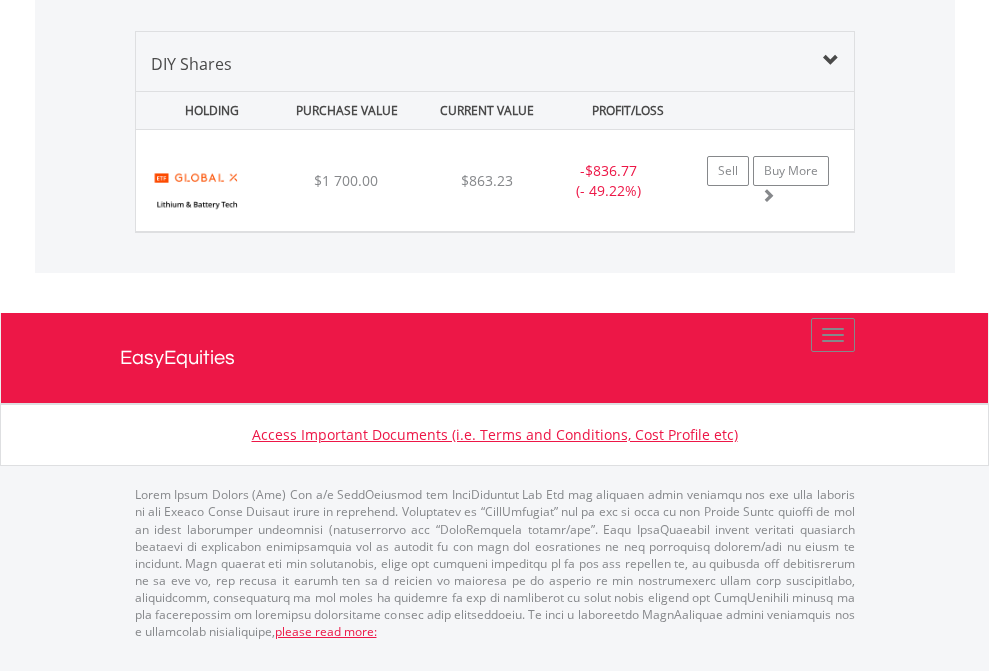 click on "EasyEquities RA" at bounding box center [818, -1339] 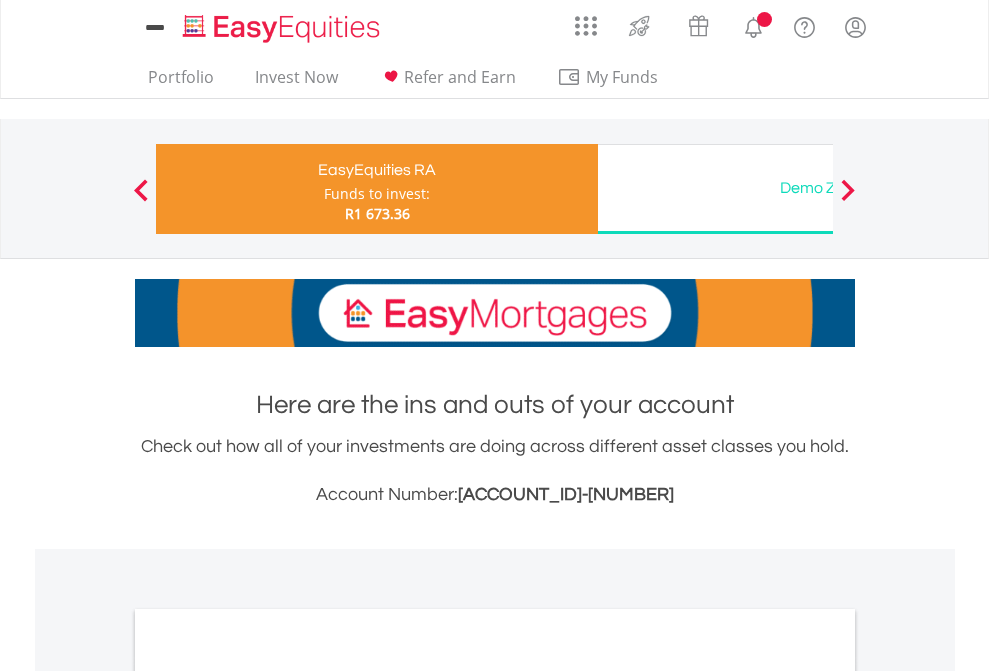 scroll, scrollTop: 0, scrollLeft: 0, axis: both 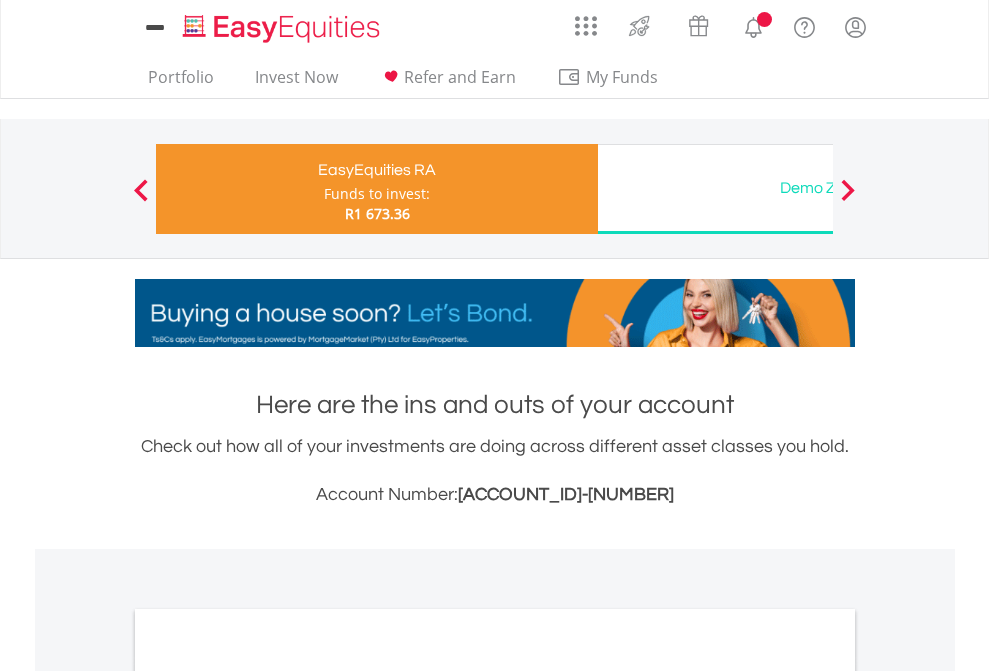 click on "All Holdings" at bounding box center (268, 1066) 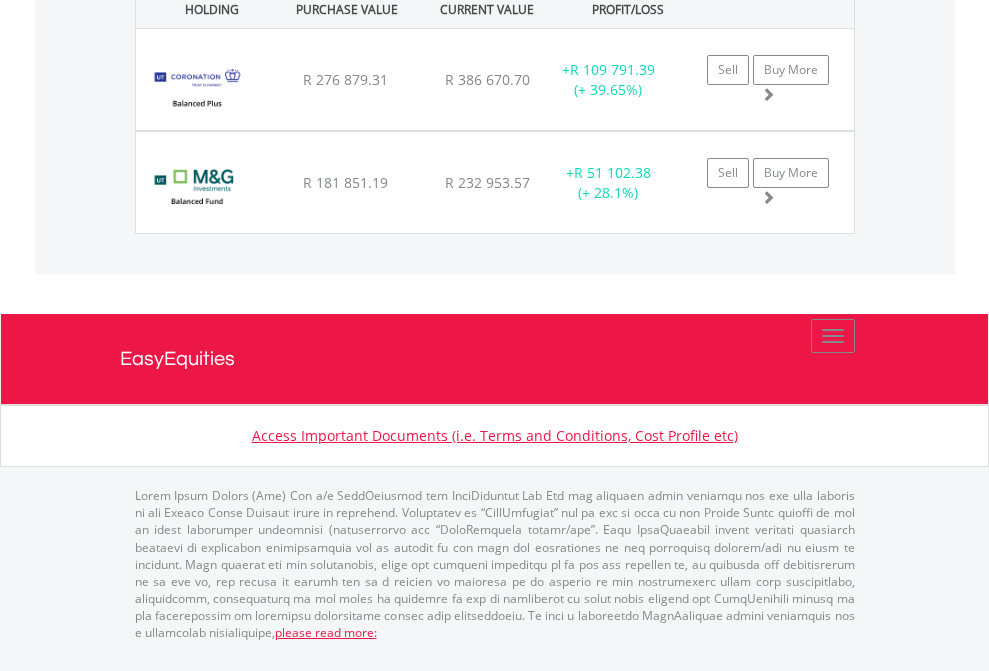 scroll, scrollTop: 2422, scrollLeft: 0, axis: vertical 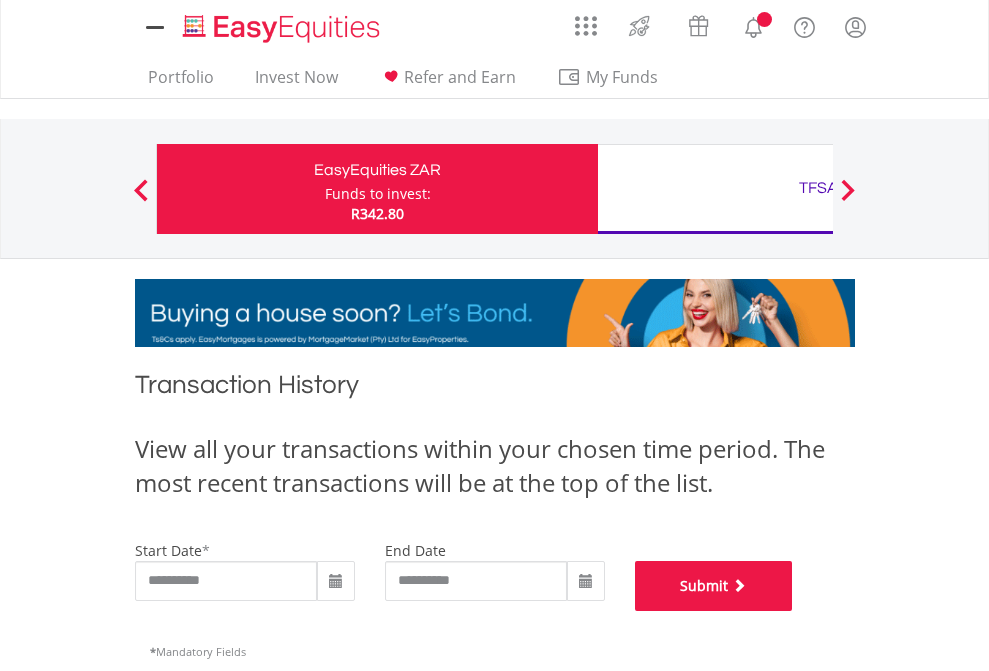 click on "Submit" at bounding box center (714, 586) 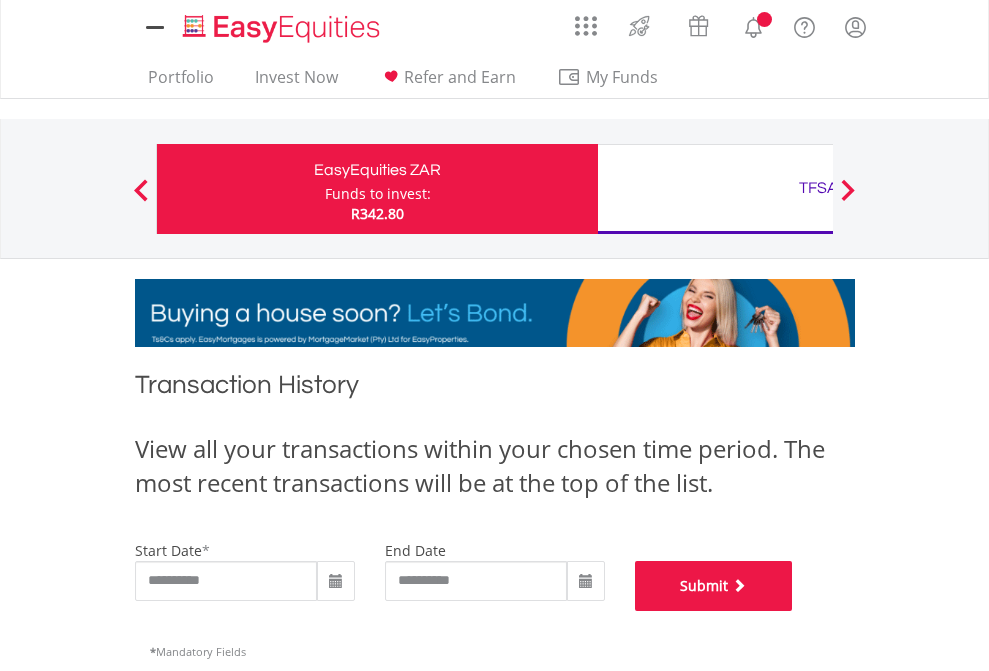 scroll, scrollTop: 811, scrollLeft: 0, axis: vertical 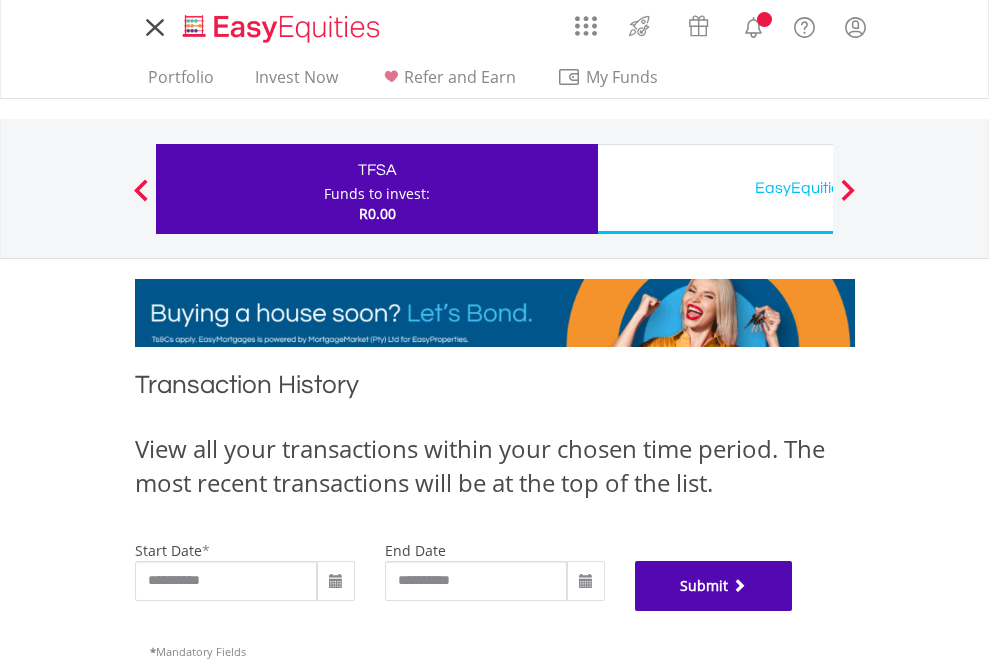 click on "Submit" at bounding box center [714, 586] 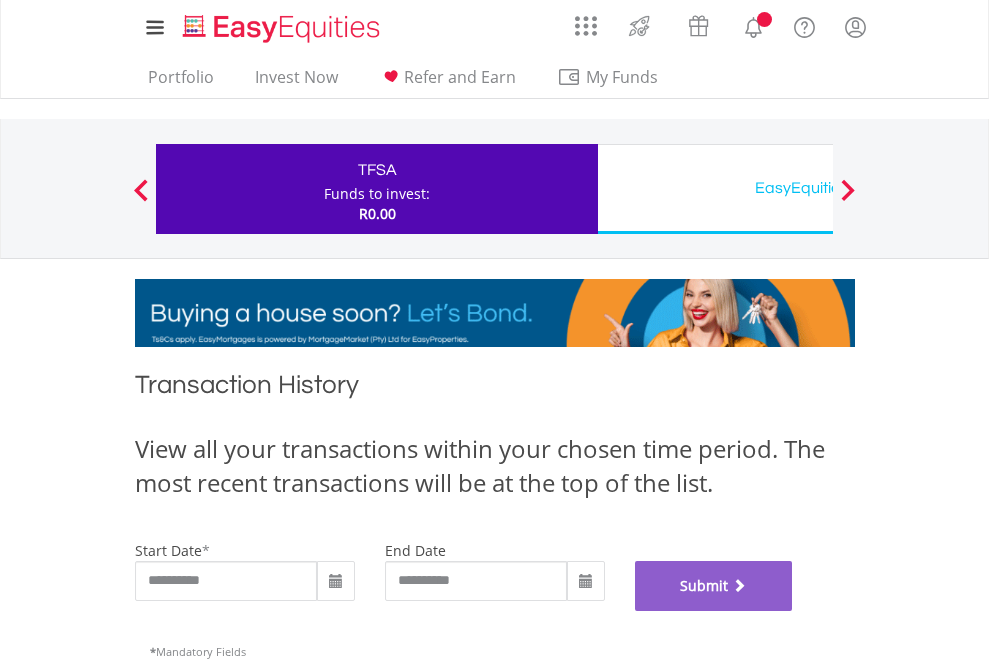 scroll, scrollTop: 811, scrollLeft: 0, axis: vertical 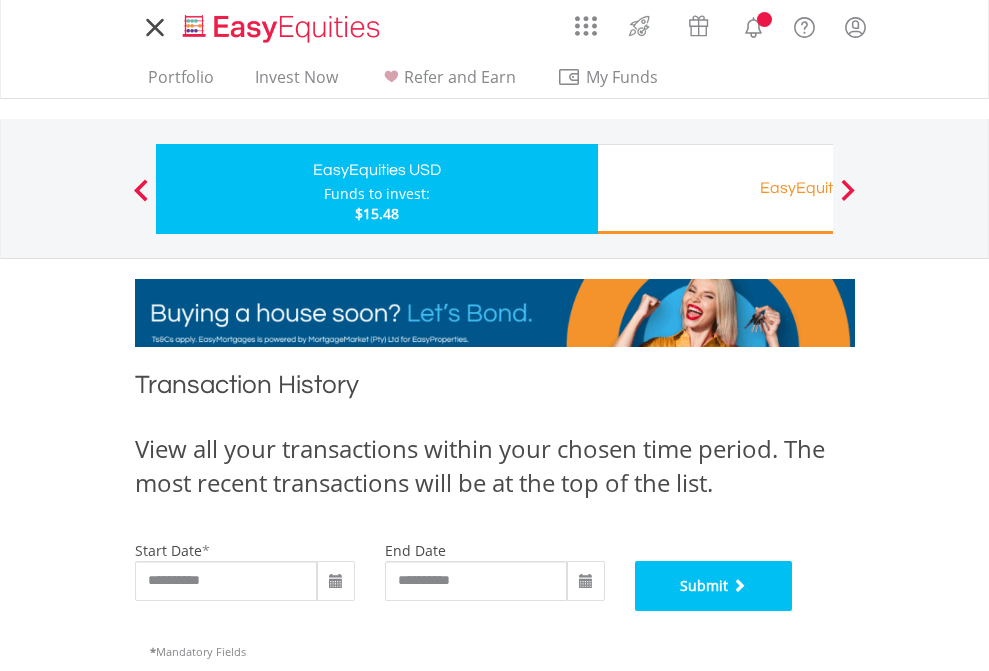 click on "Submit" at bounding box center [714, 586] 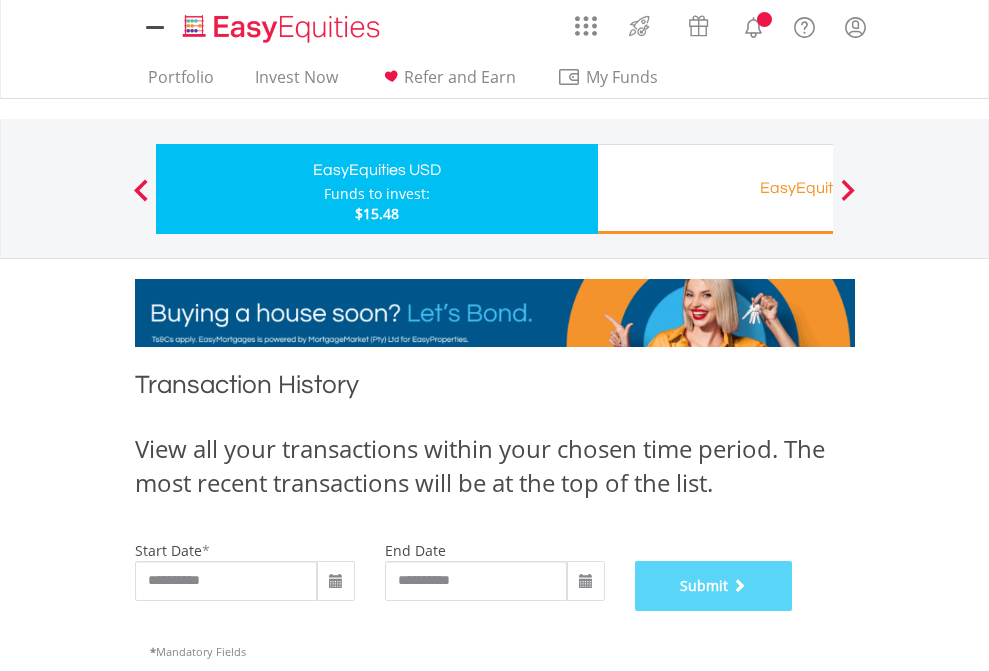 scroll, scrollTop: 811, scrollLeft: 0, axis: vertical 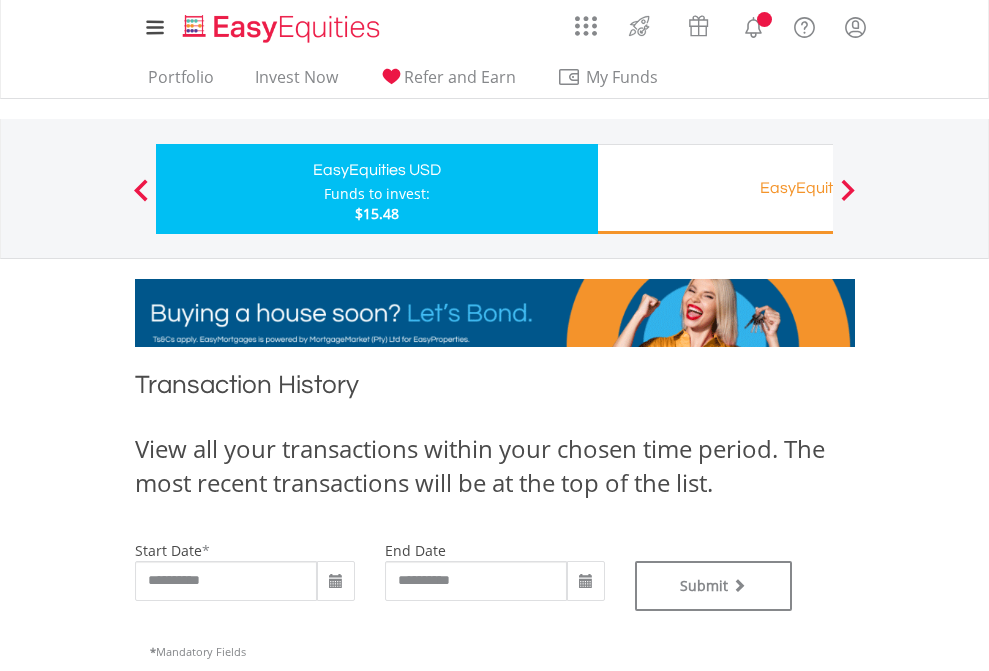 click on "EasyEquities RA" at bounding box center [818, 188] 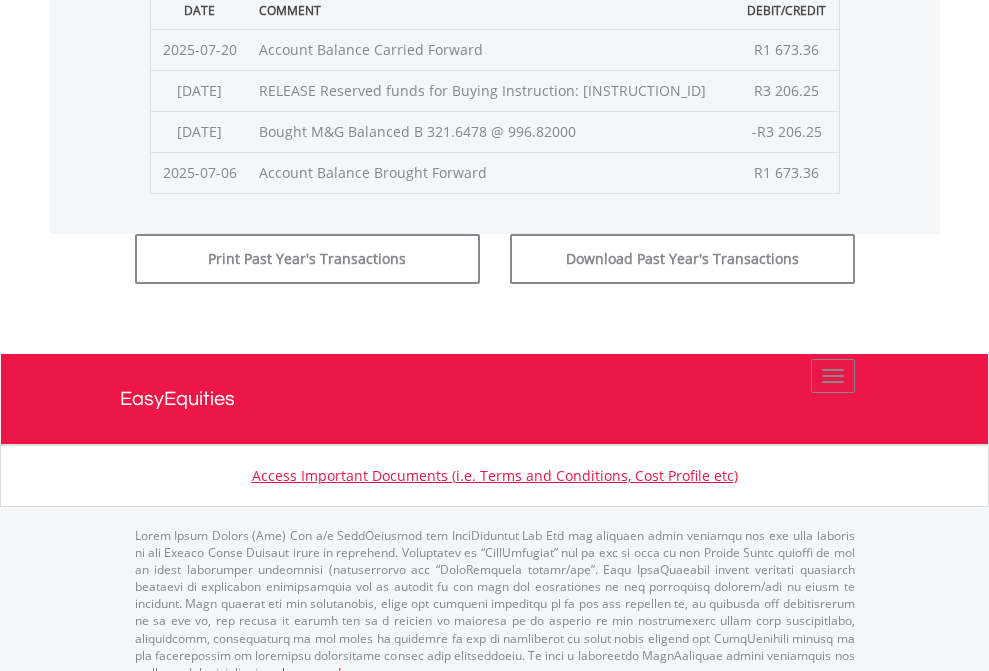 click on "Submit" at bounding box center [714, -225] 